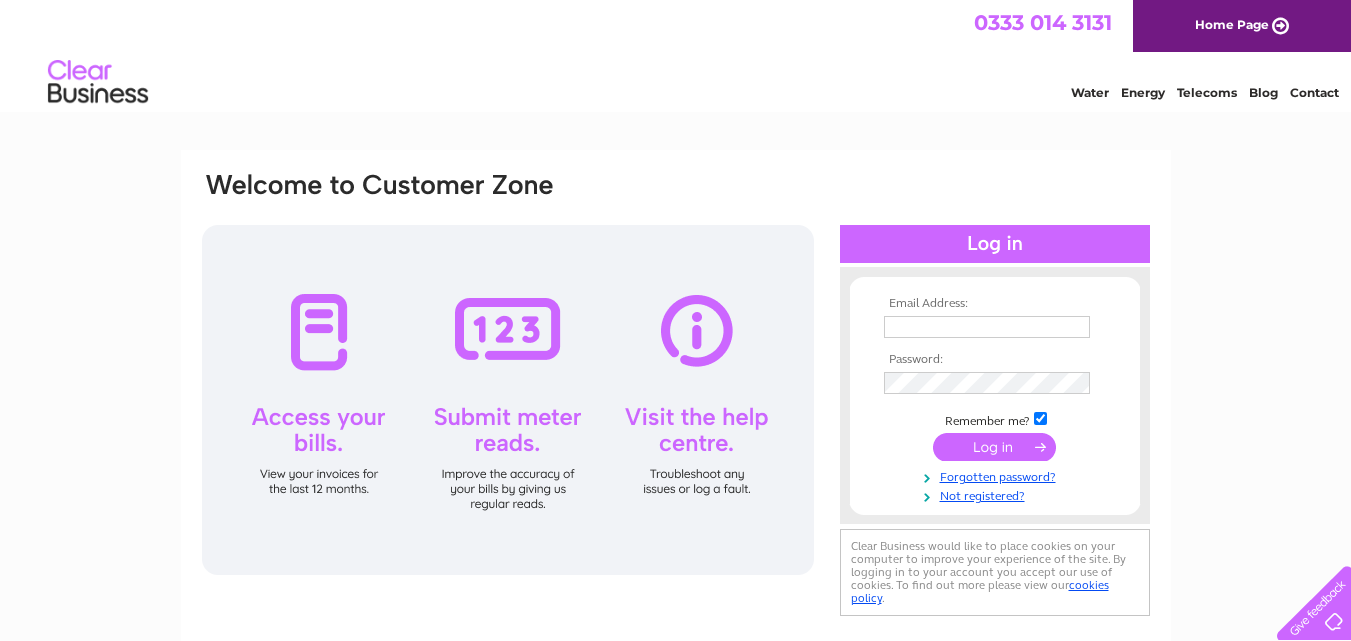scroll, scrollTop: 0, scrollLeft: 0, axis: both 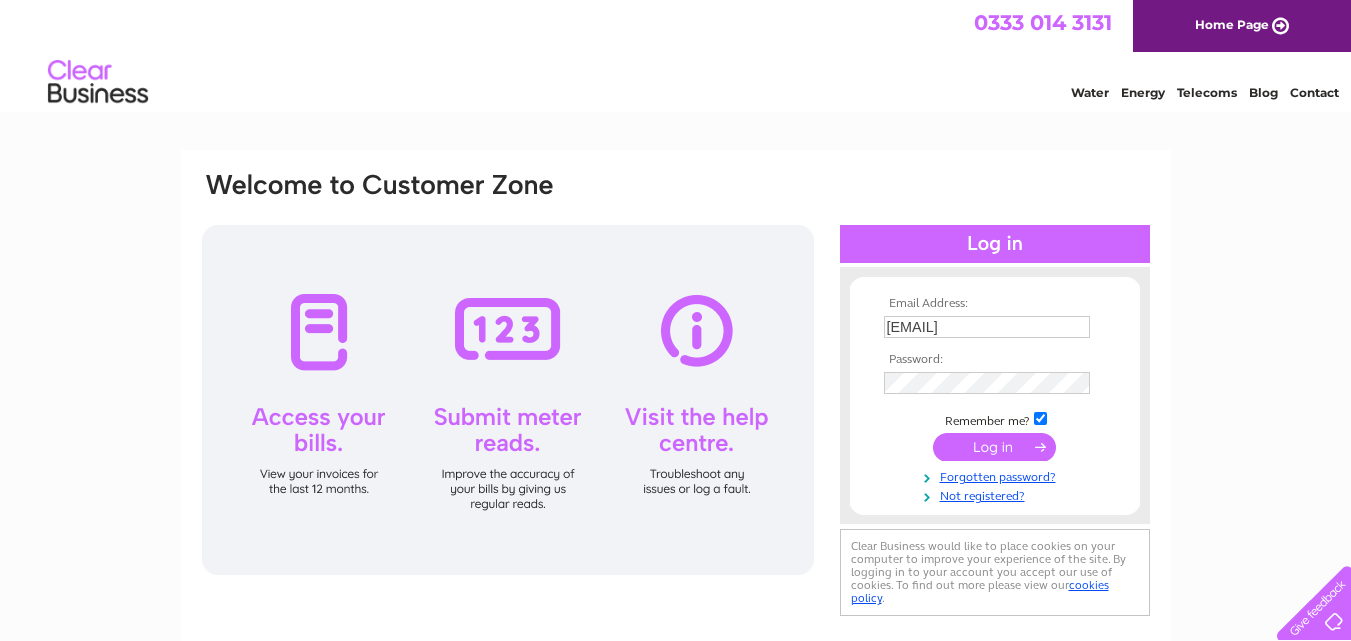 click at bounding box center [994, 447] 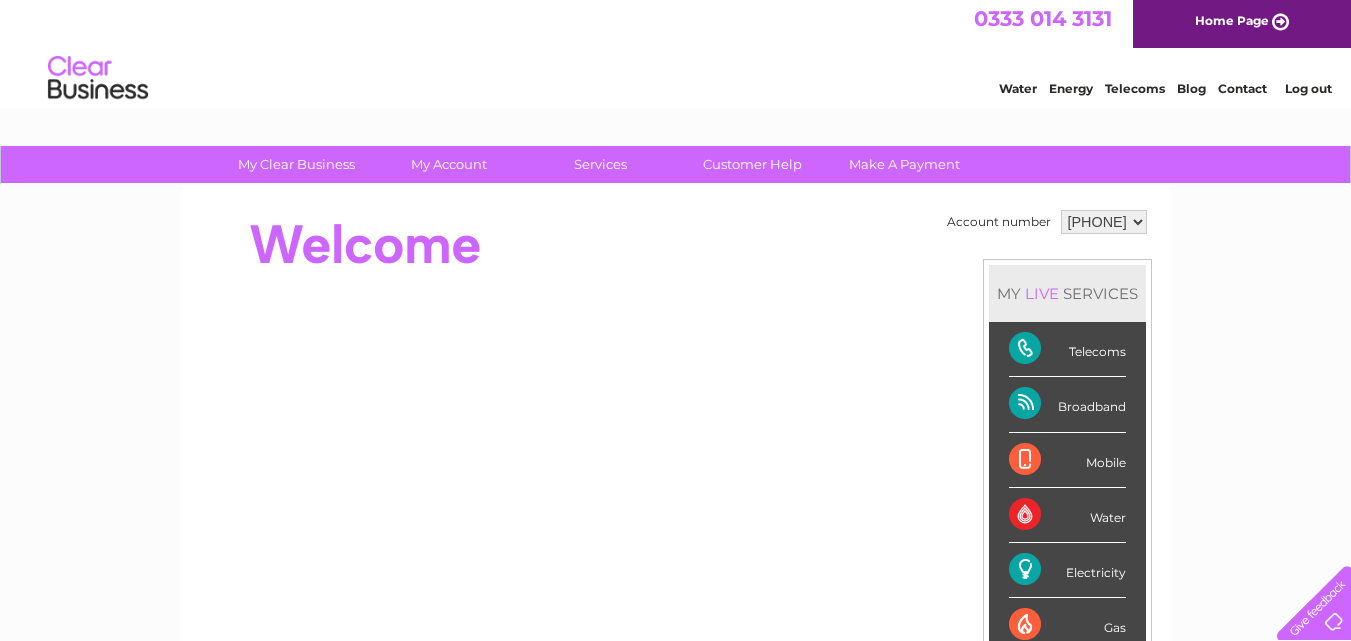 scroll, scrollTop: 0, scrollLeft: 0, axis: both 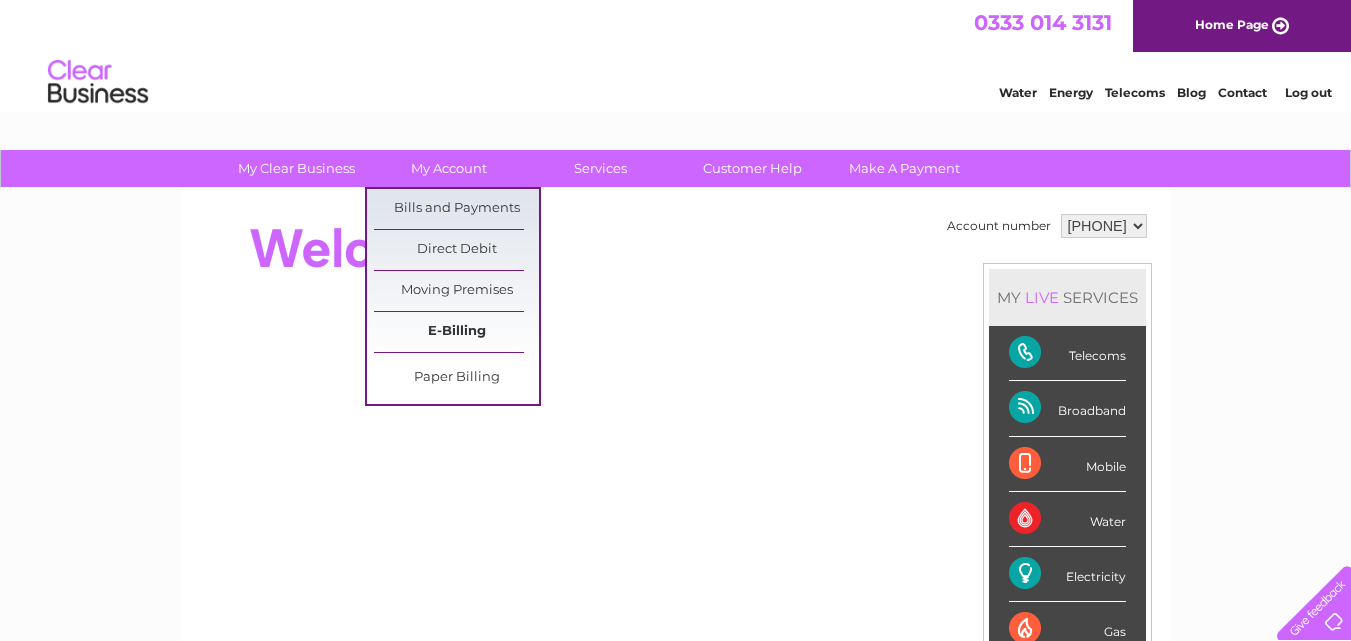 click on "E-Billing" at bounding box center [456, 332] 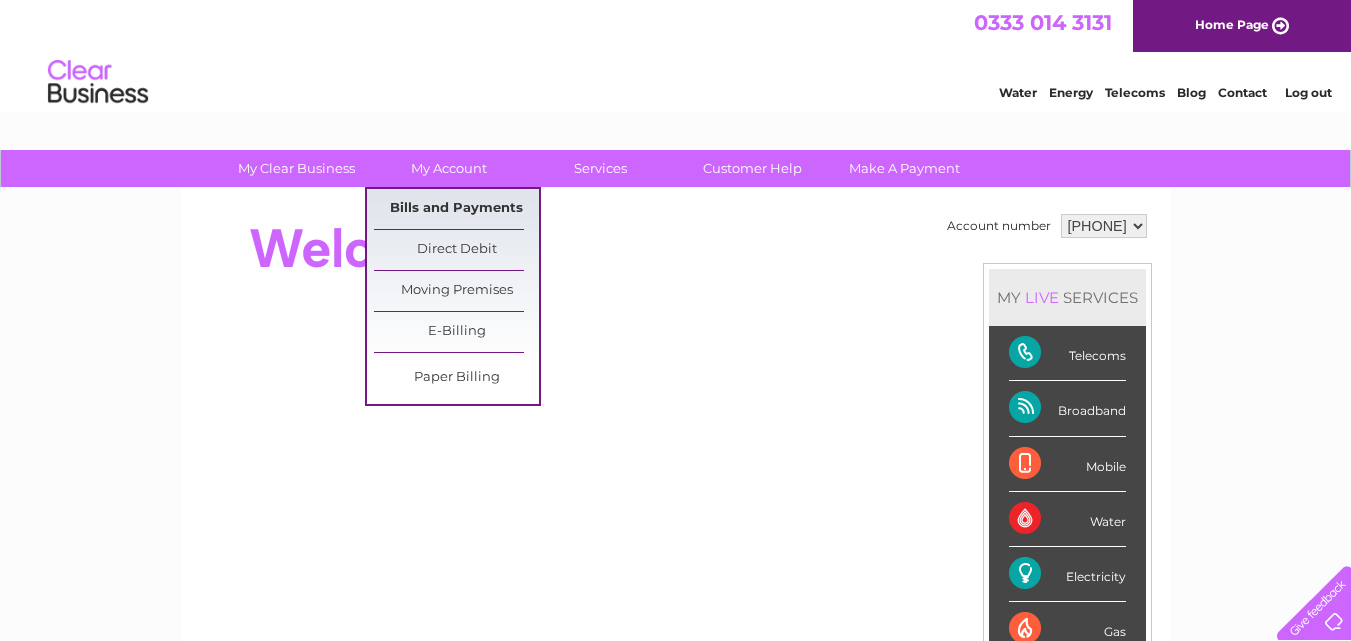 click on "Bills and Payments" at bounding box center [456, 209] 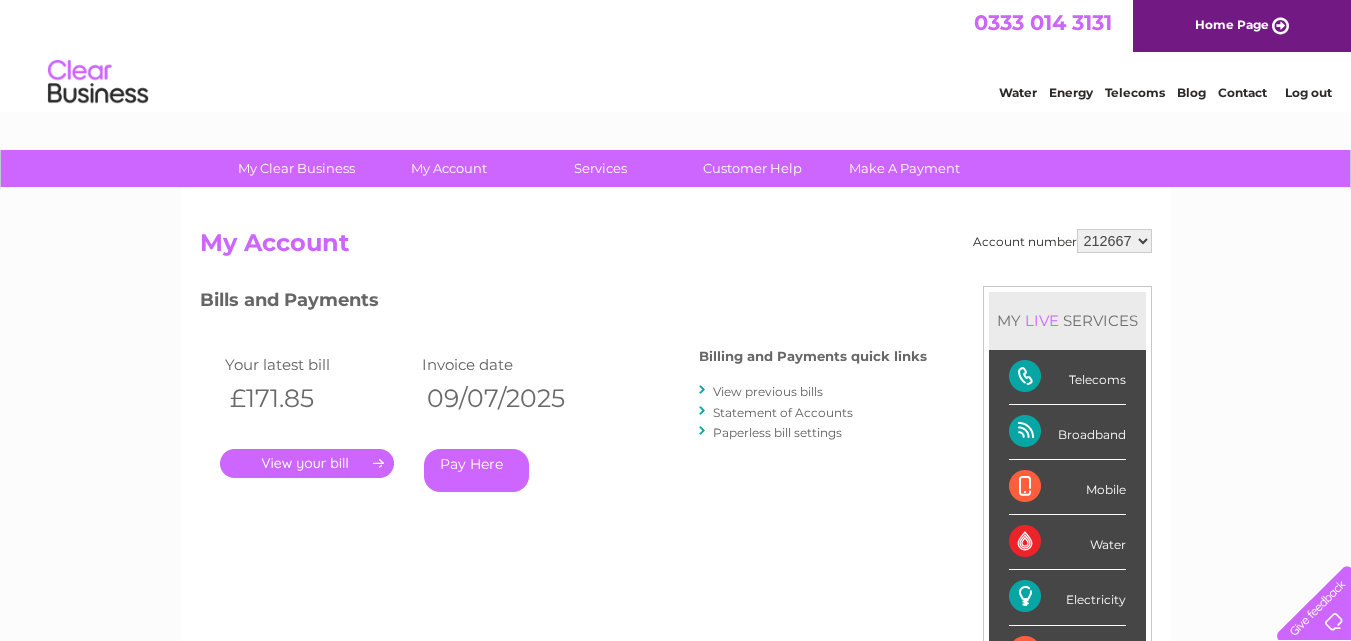 scroll, scrollTop: 0, scrollLeft: 0, axis: both 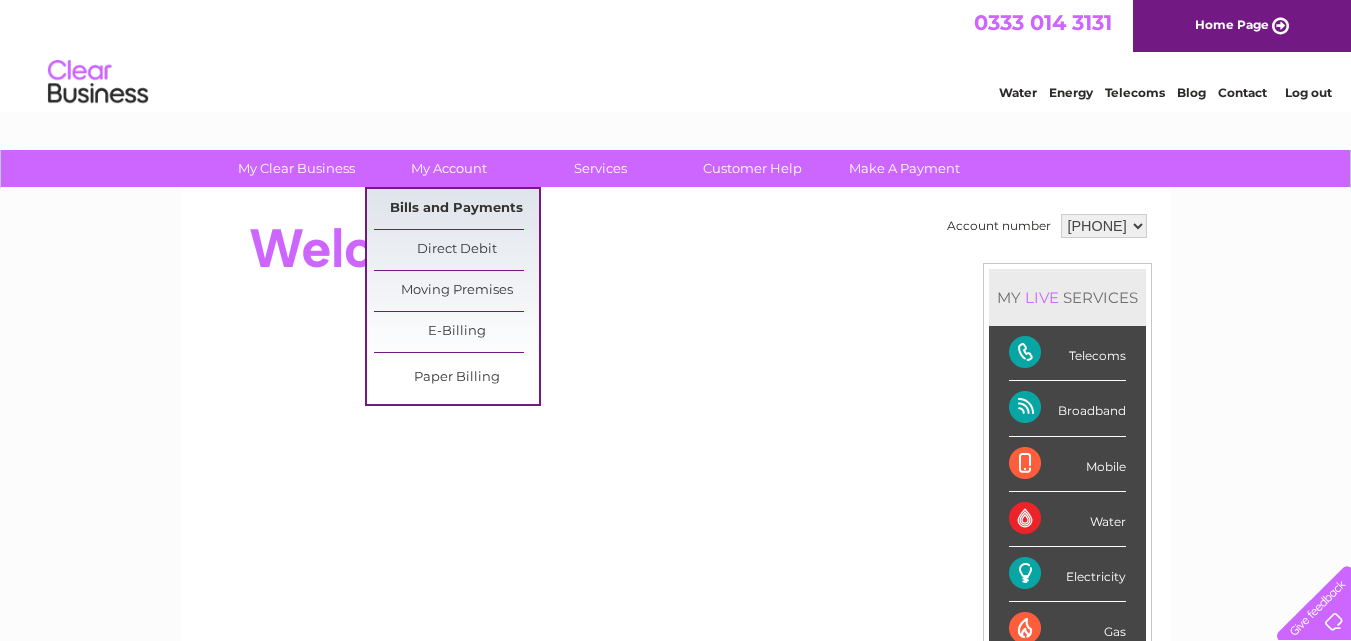 click on "Bills and Payments" at bounding box center (456, 209) 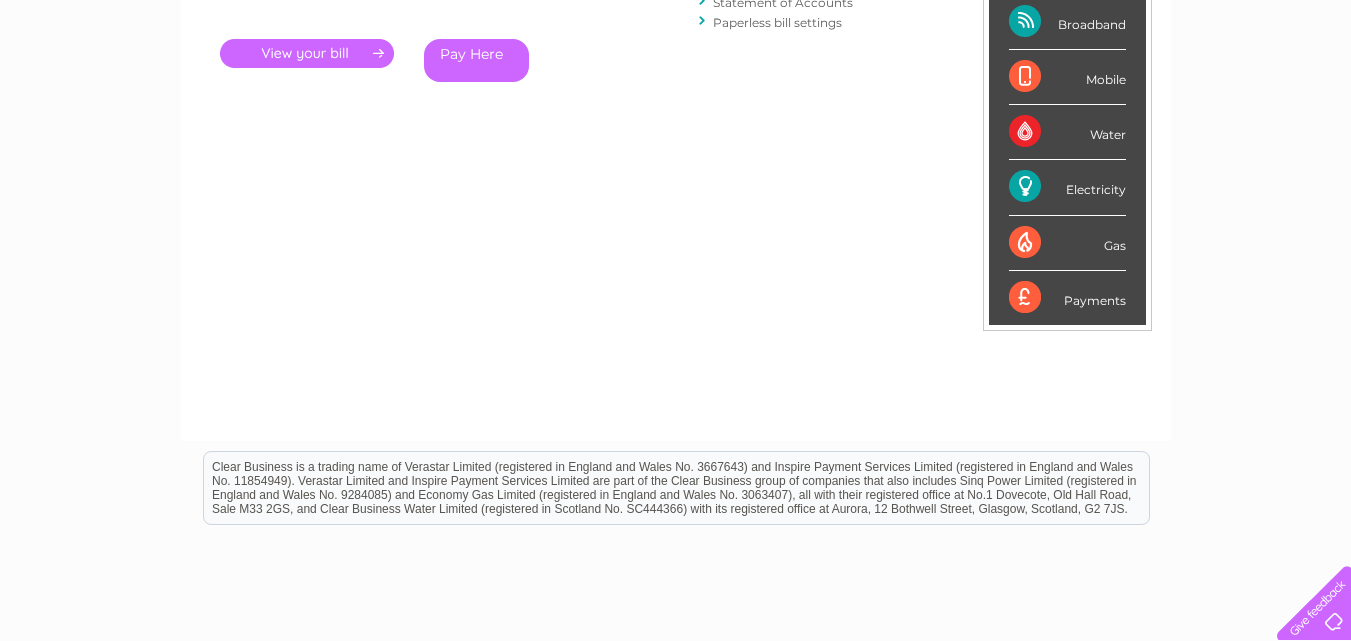 scroll, scrollTop: 34, scrollLeft: 0, axis: vertical 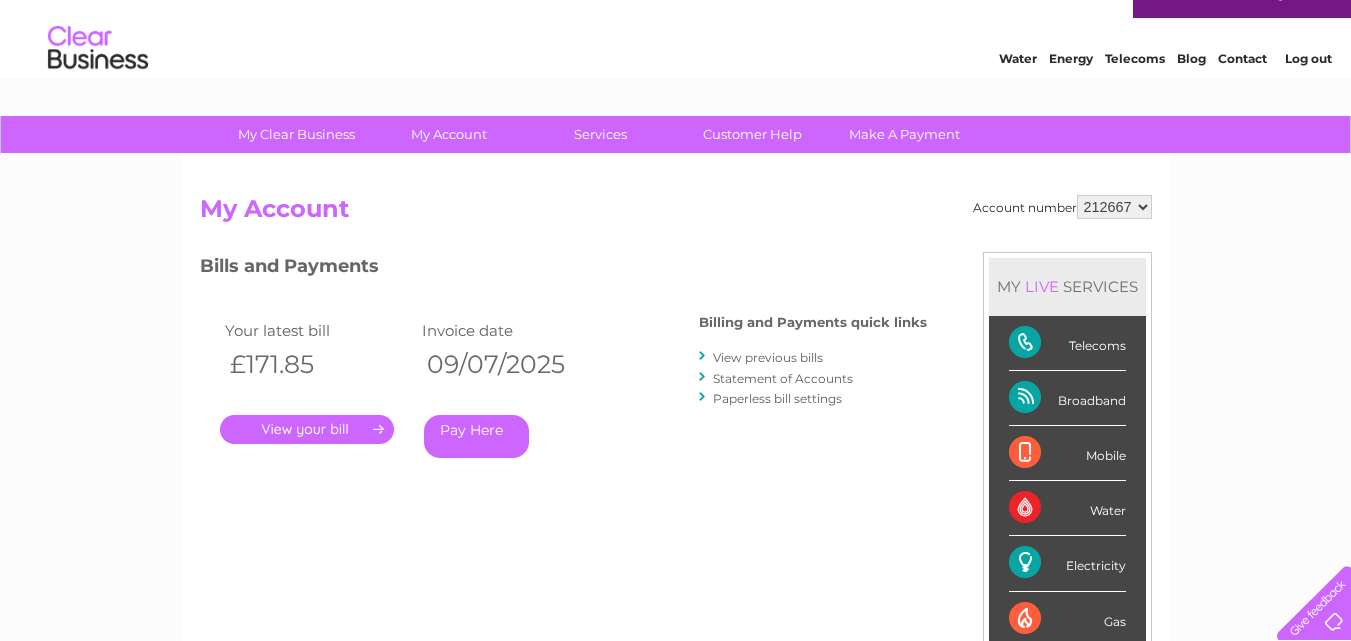click on "View previous bills" at bounding box center (768, 357) 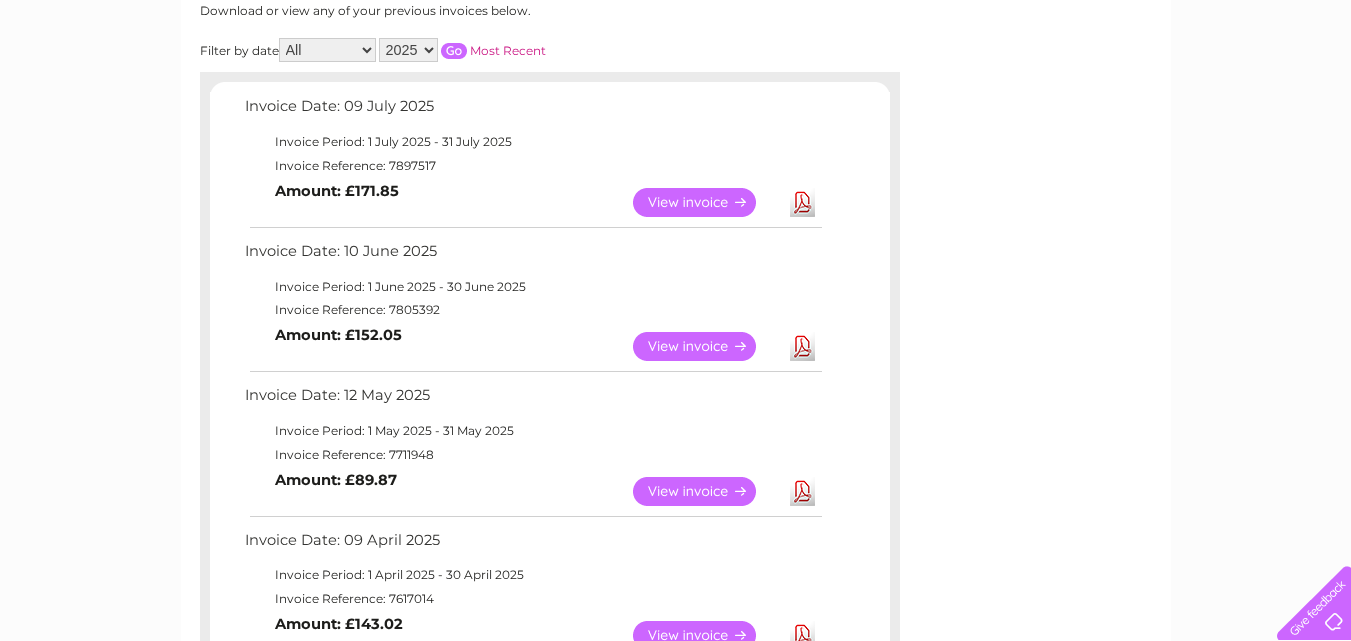 scroll, scrollTop: 267, scrollLeft: 0, axis: vertical 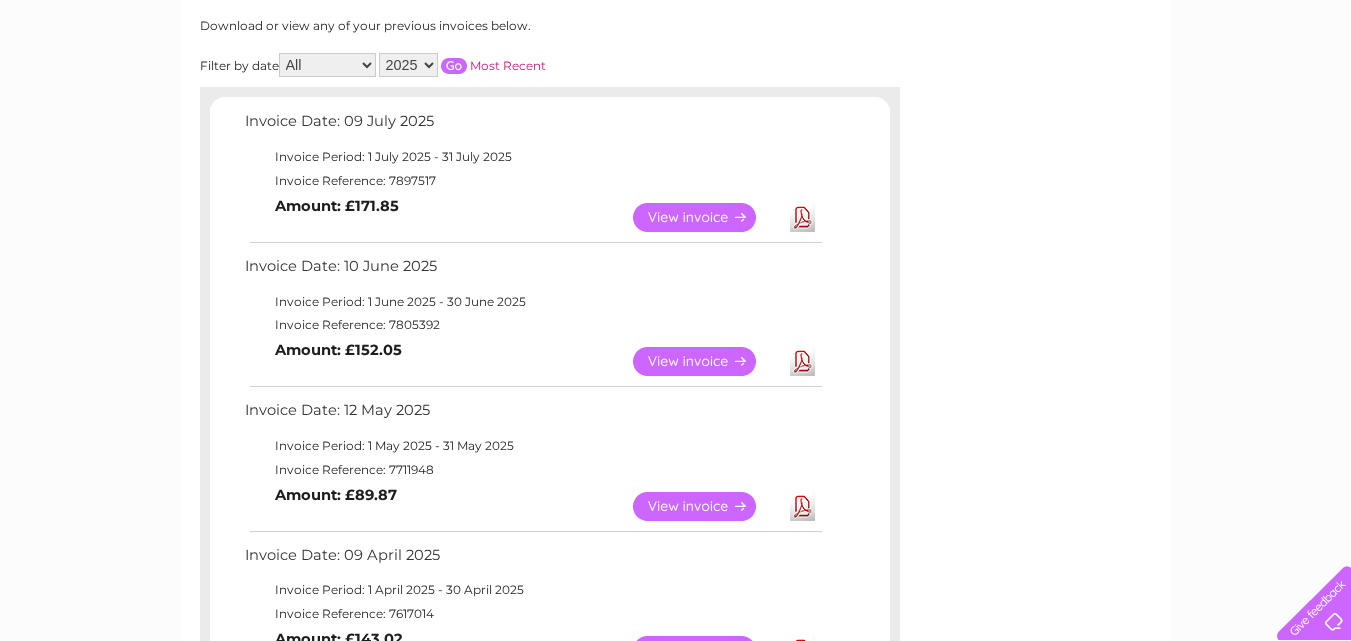 click on "View" at bounding box center (706, 361) 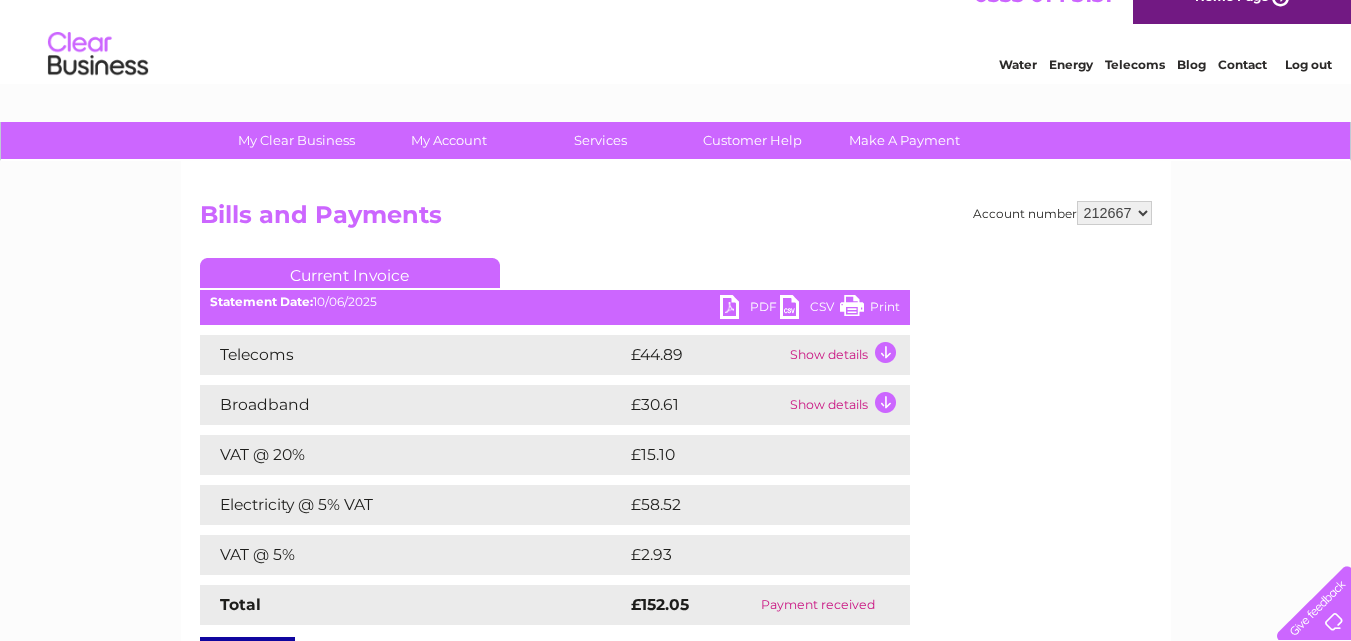 scroll, scrollTop: 0, scrollLeft: 0, axis: both 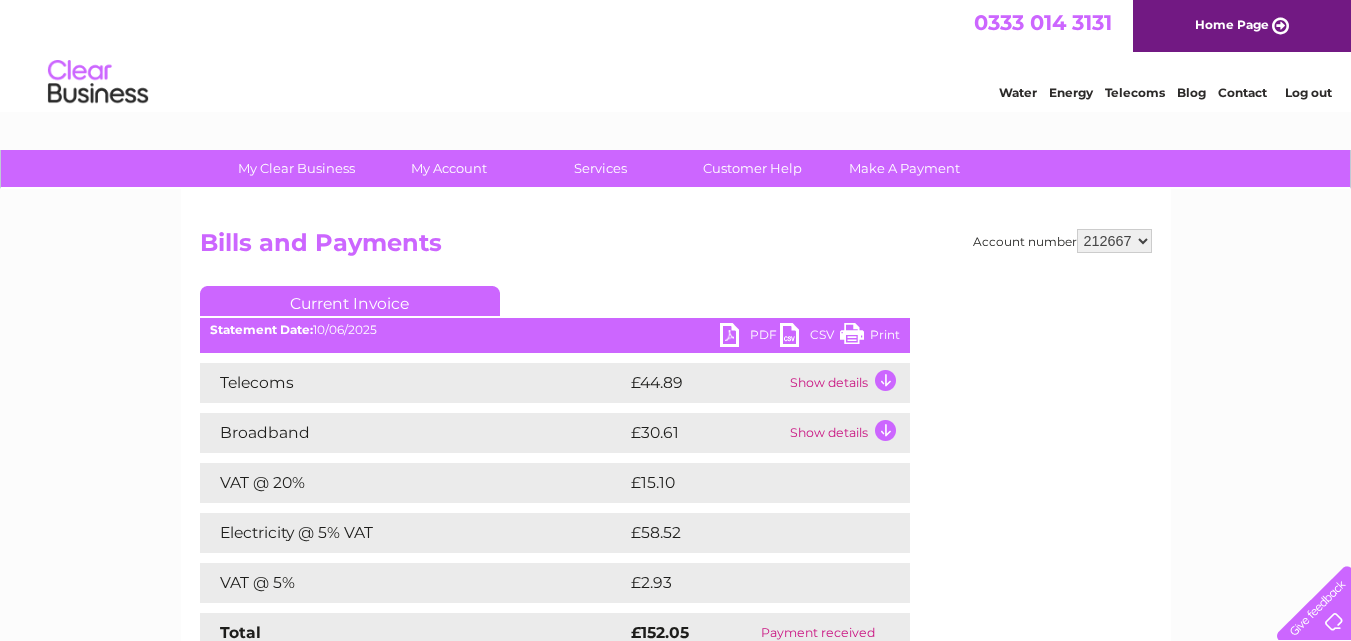 click on "PDF" at bounding box center (750, 337) 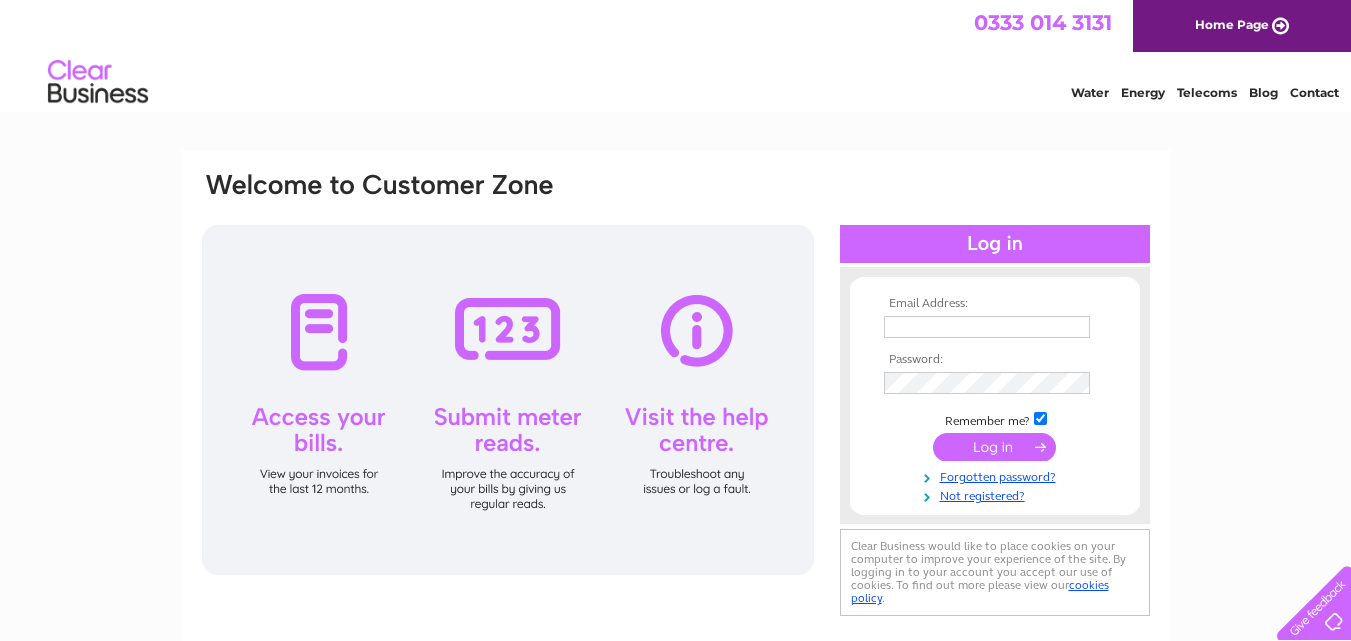 scroll, scrollTop: 0, scrollLeft: 0, axis: both 